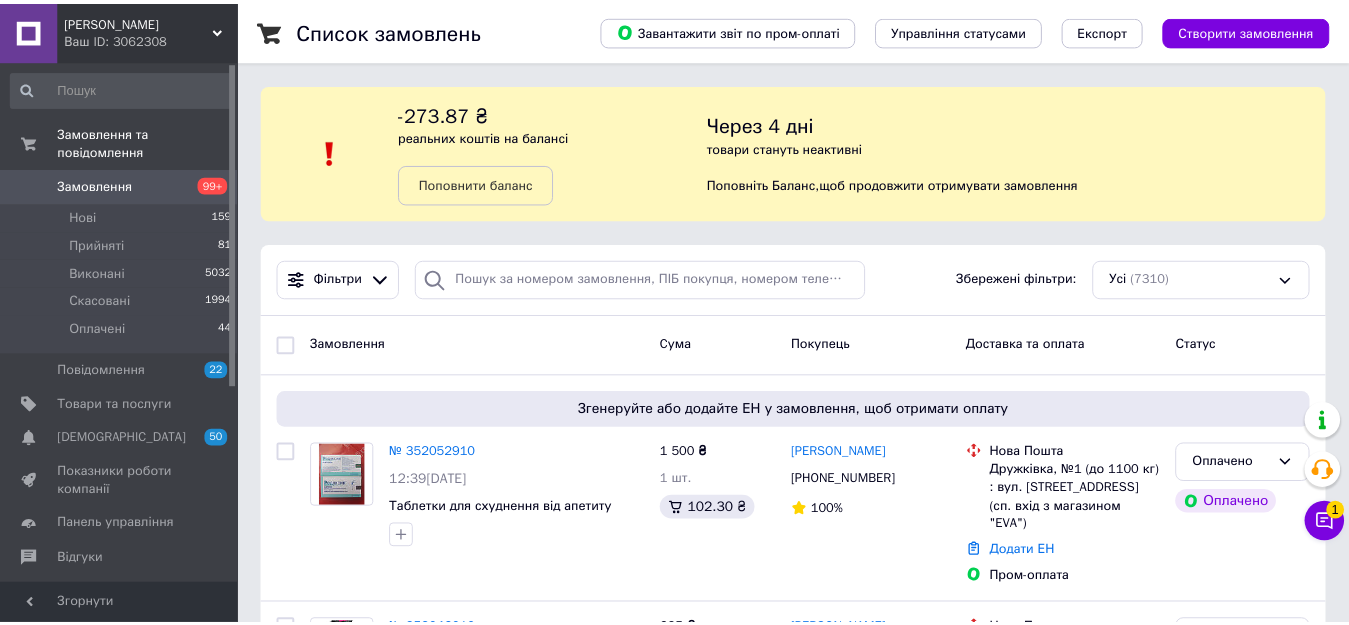scroll, scrollTop: 0, scrollLeft: 0, axis: both 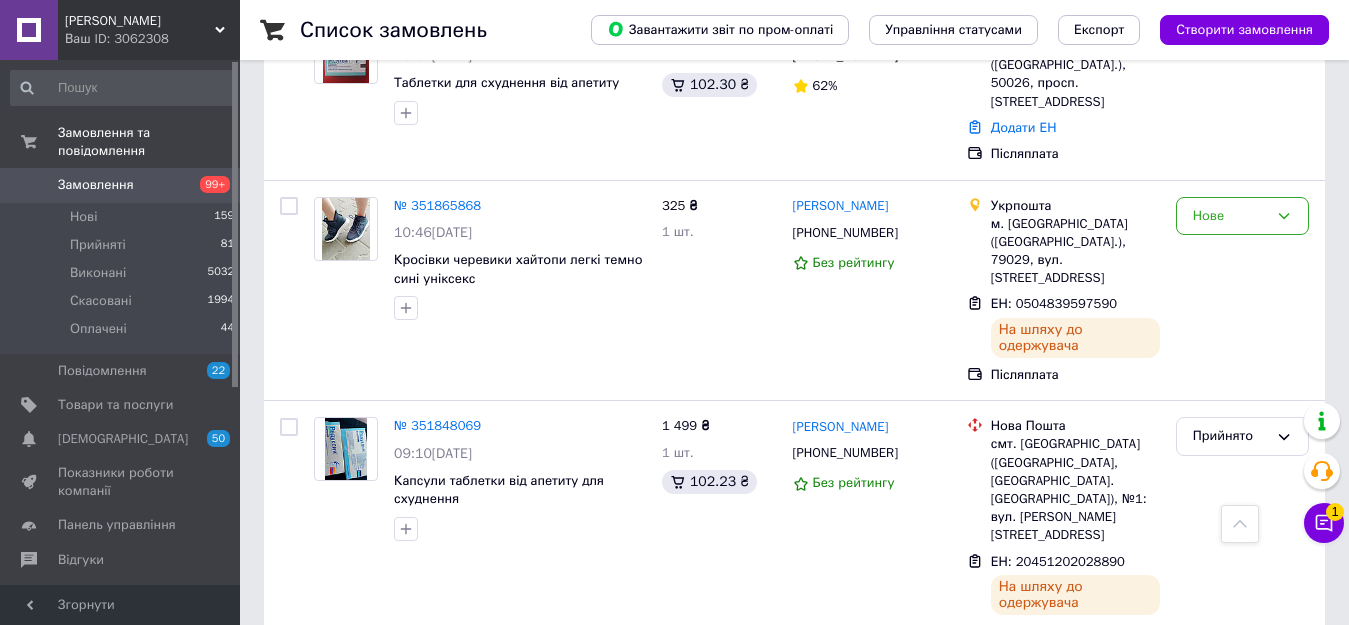click on "Нове" at bounding box center [1242, 1707] 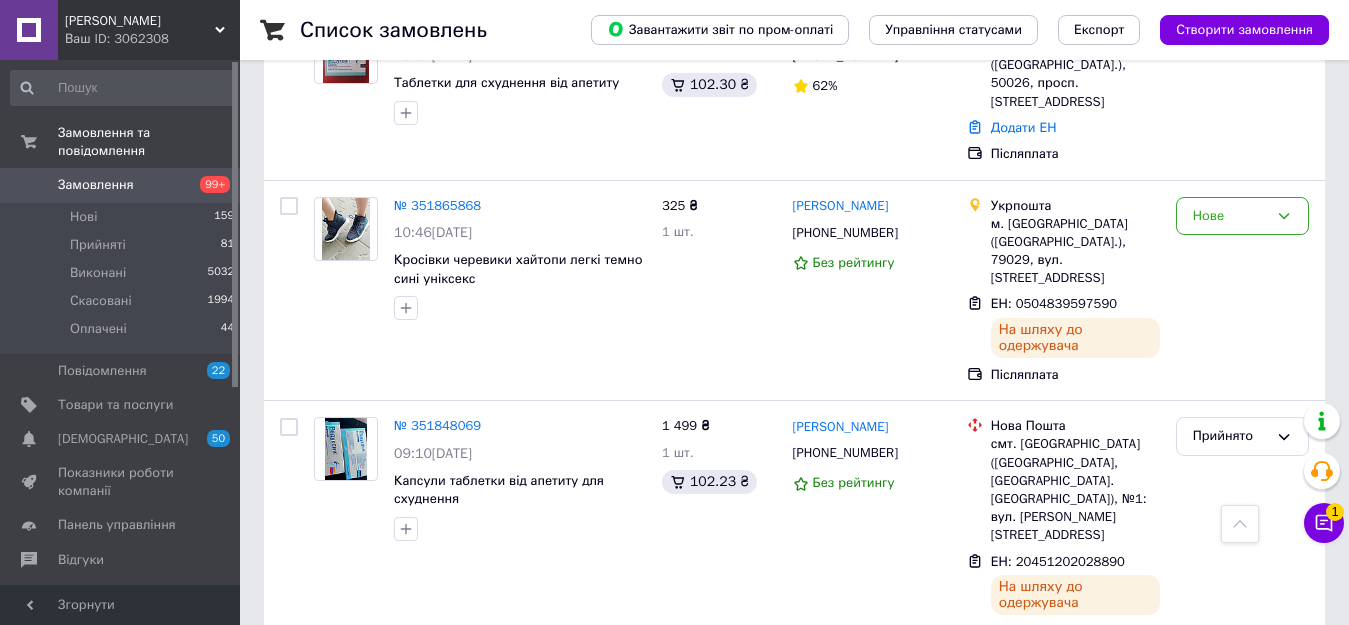 click on "Скасовано" 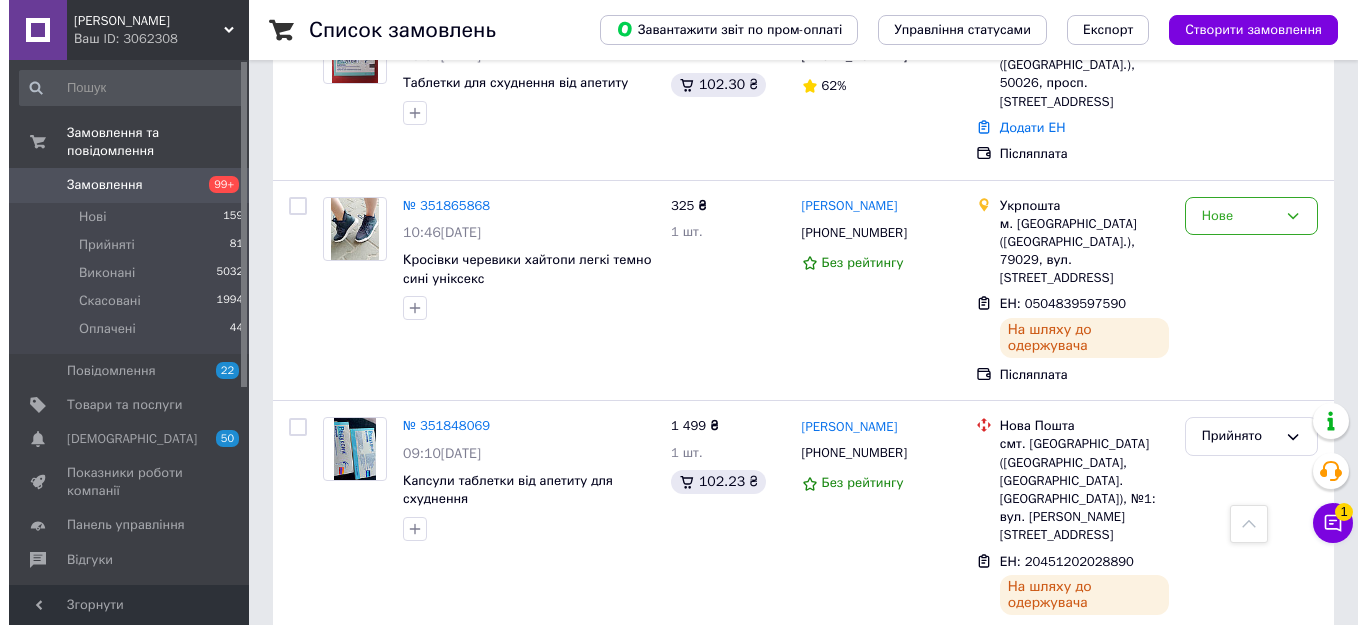 click on "Оберіть причину скасування замовлення" 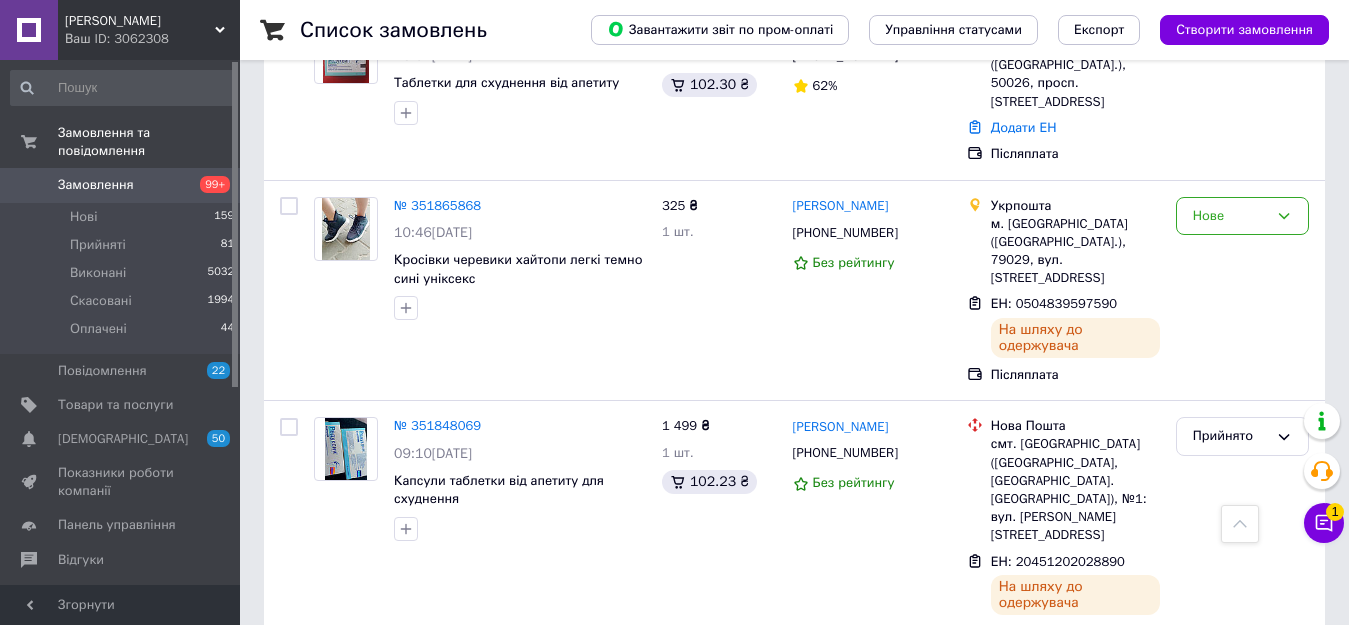 click 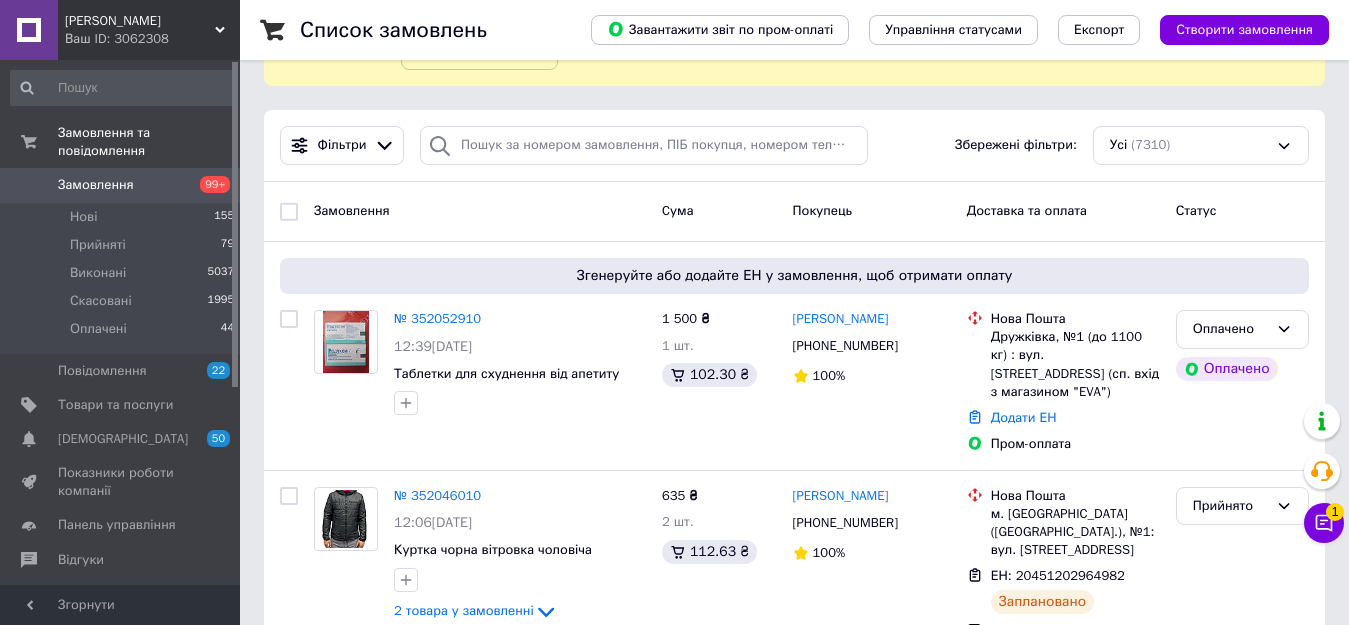 scroll, scrollTop: 301, scrollLeft: 0, axis: vertical 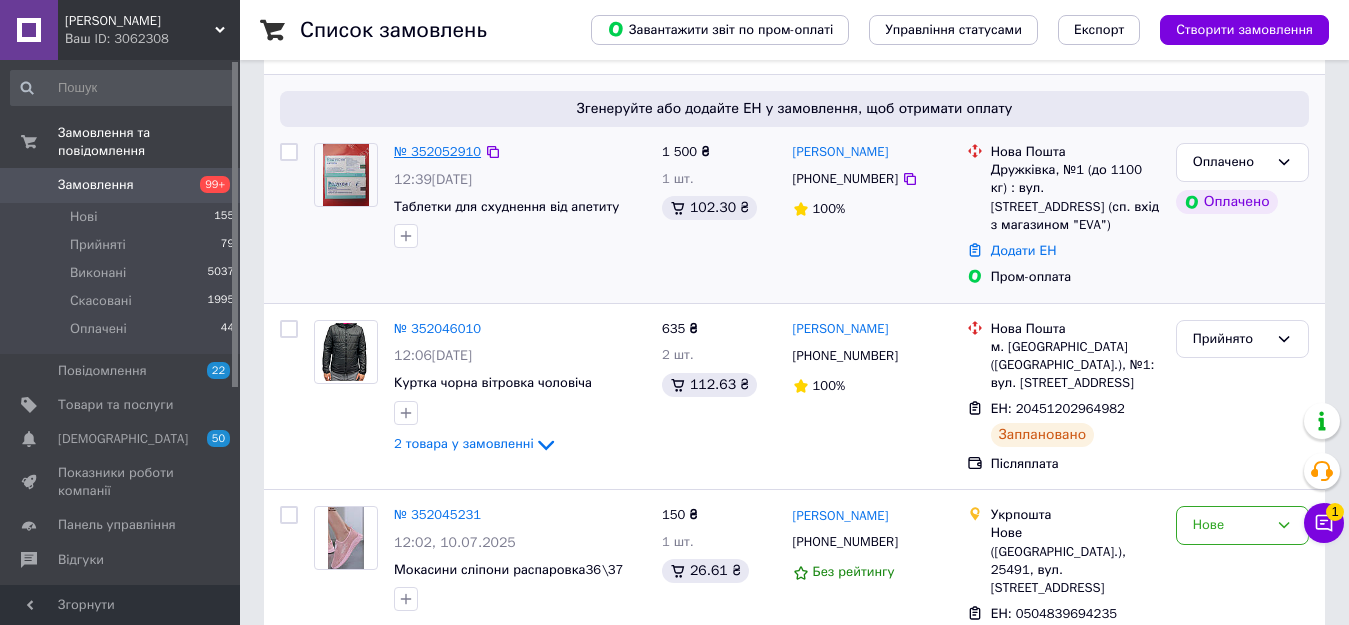 click on "№ 352052910" at bounding box center (437, 151) 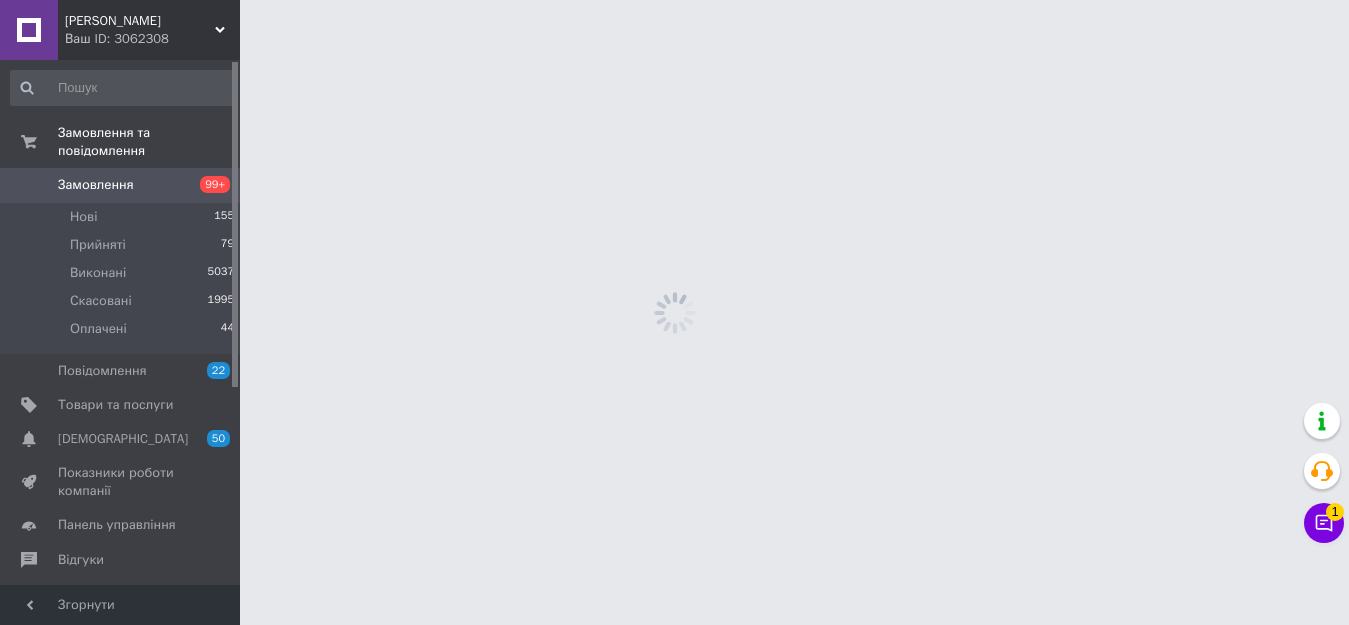 scroll, scrollTop: 0, scrollLeft: 0, axis: both 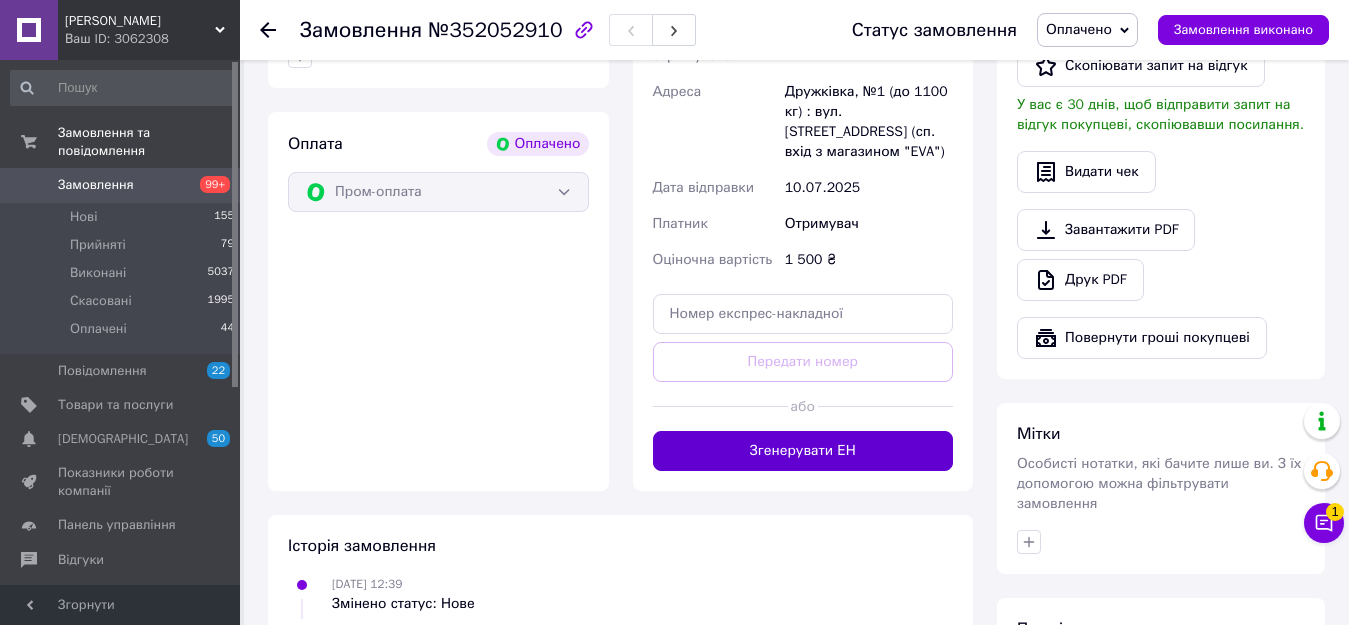 click on "Згенерувати ЕН" at bounding box center (803, 451) 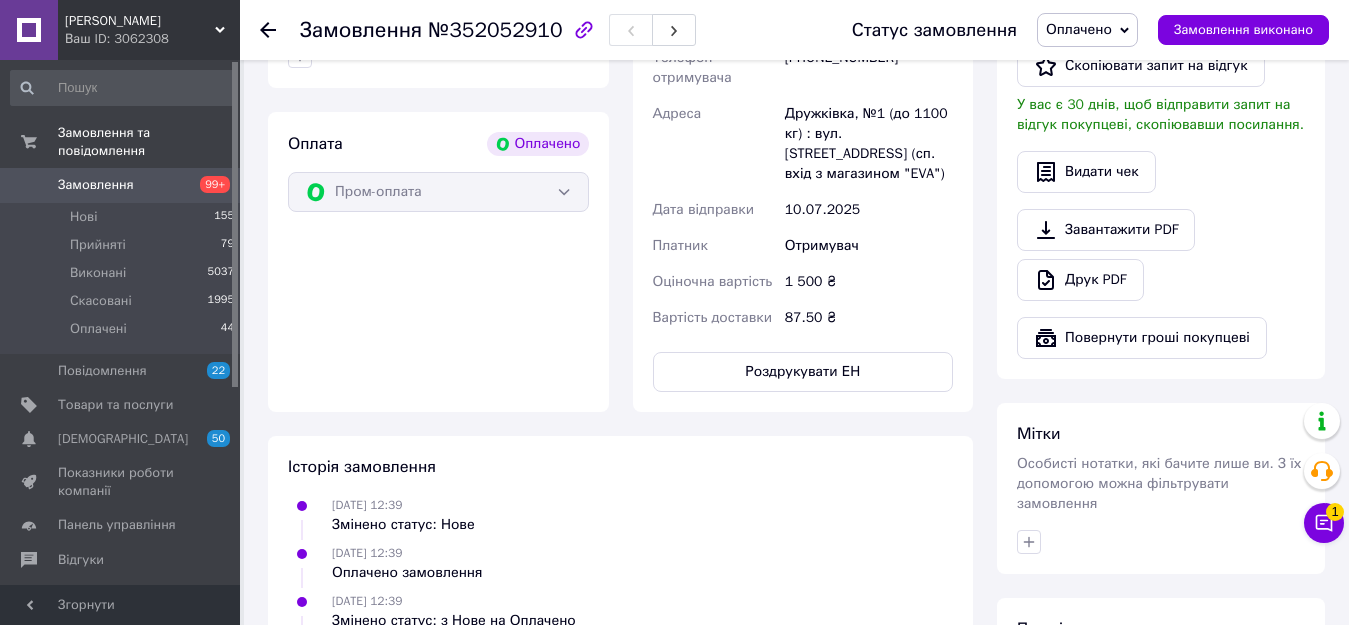 click on "Замовлення" at bounding box center (121, 185) 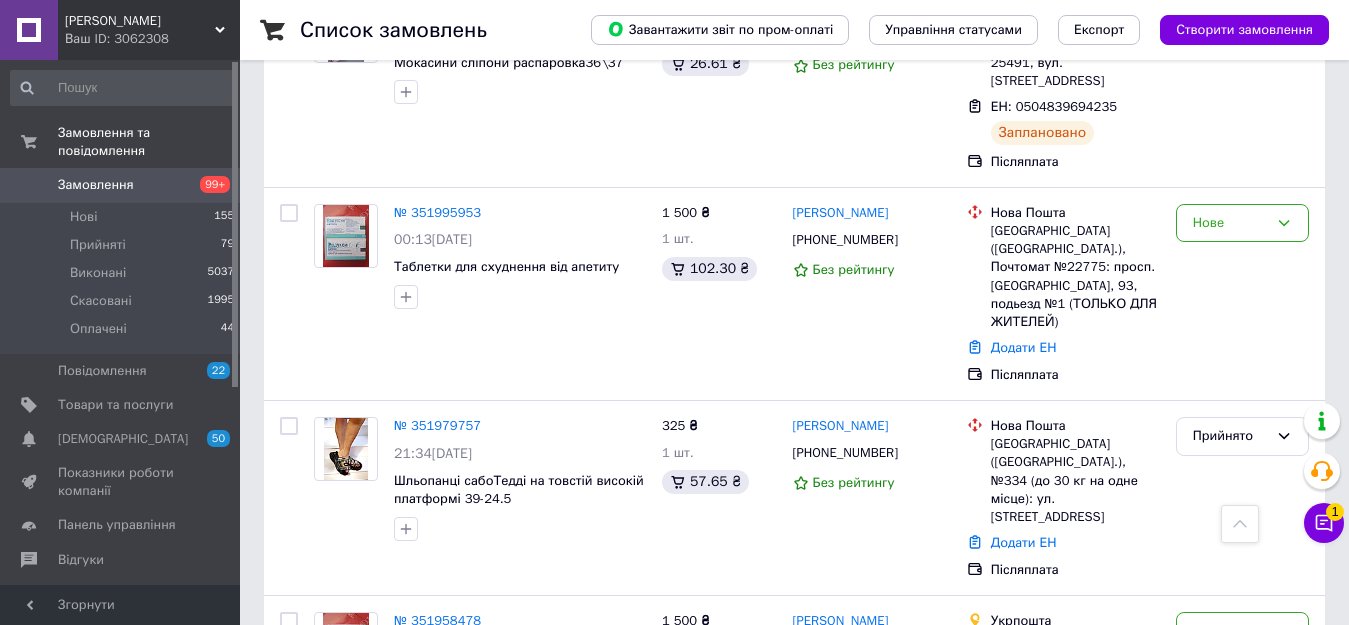scroll, scrollTop: 870, scrollLeft: 0, axis: vertical 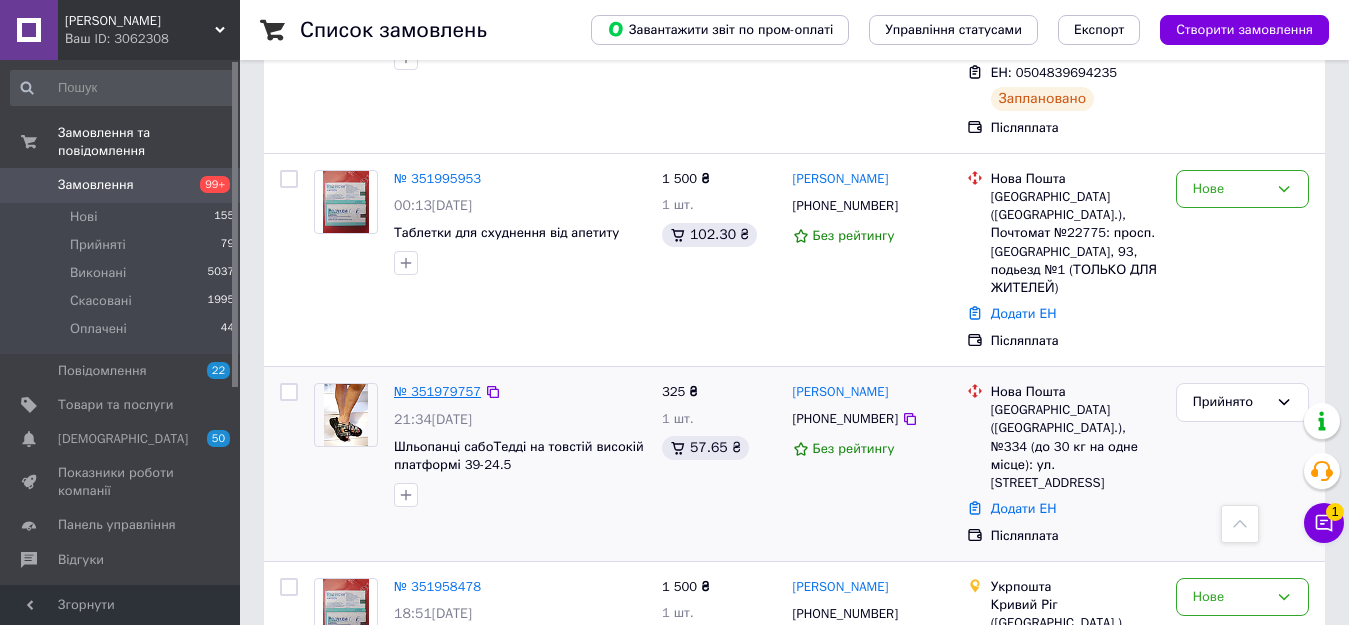 click on "№ 351979757" at bounding box center [437, 391] 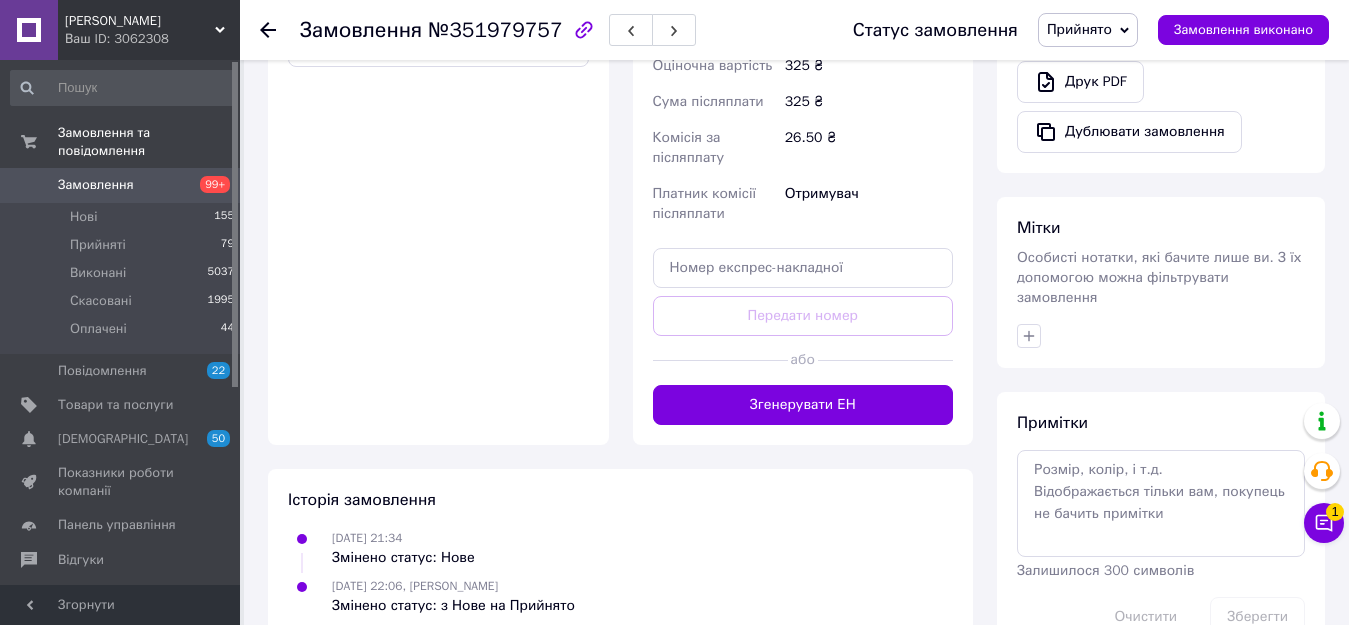 scroll, scrollTop: 810, scrollLeft: 0, axis: vertical 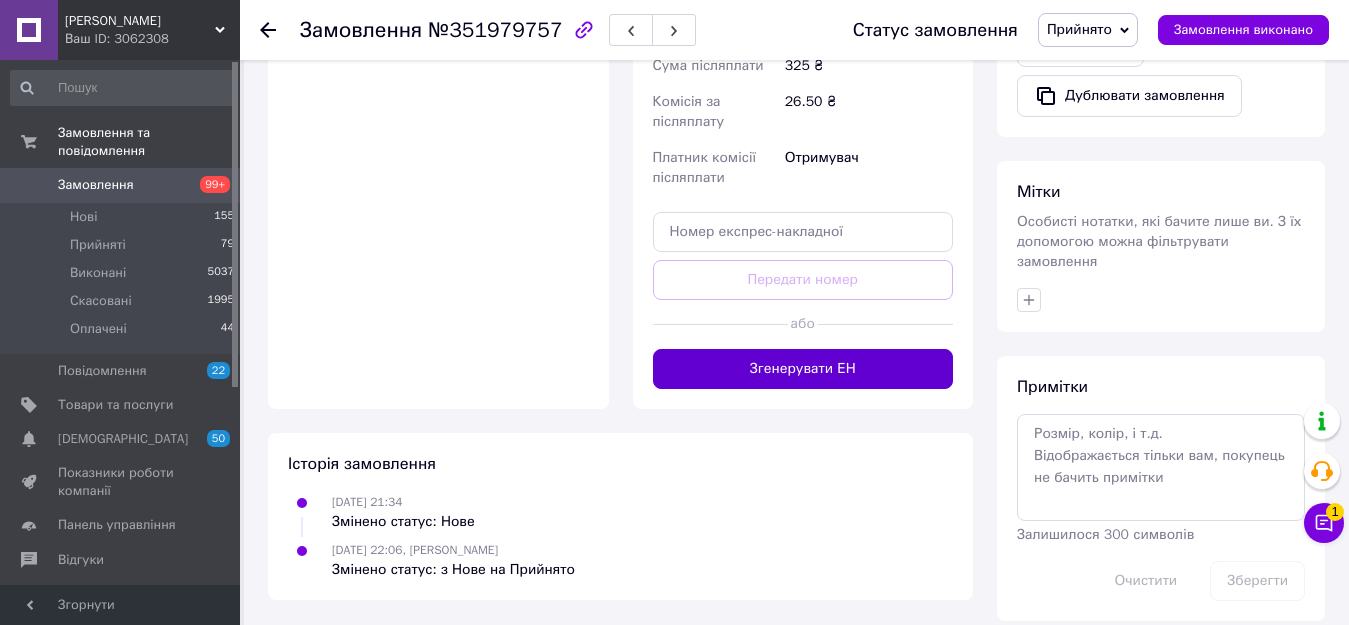 click on "Згенерувати ЕН" at bounding box center [803, 369] 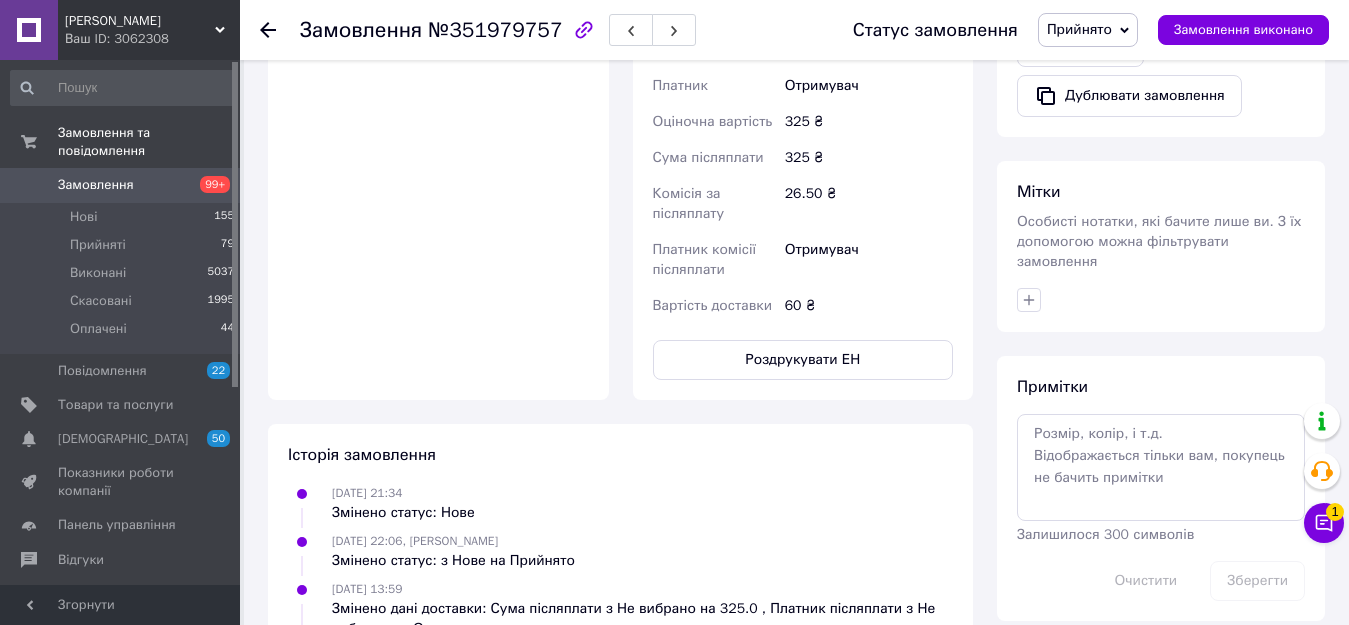 click on "Замовлення" at bounding box center [121, 185] 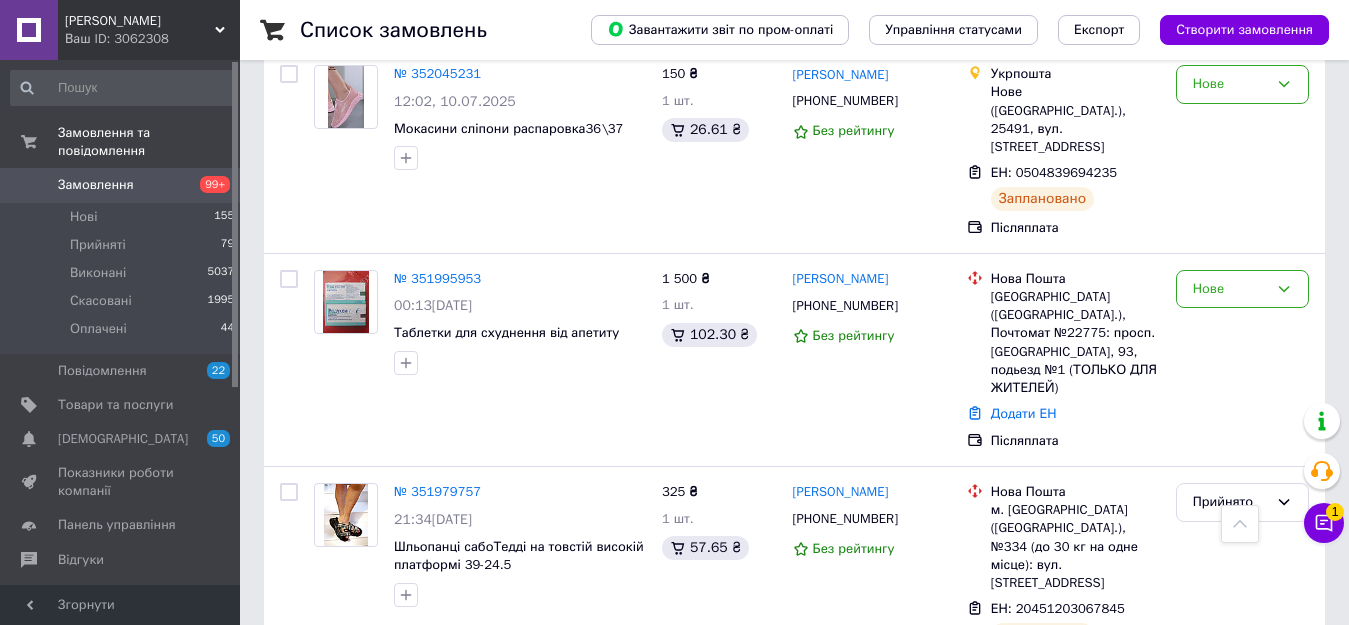 scroll, scrollTop: 804, scrollLeft: 0, axis: vertical 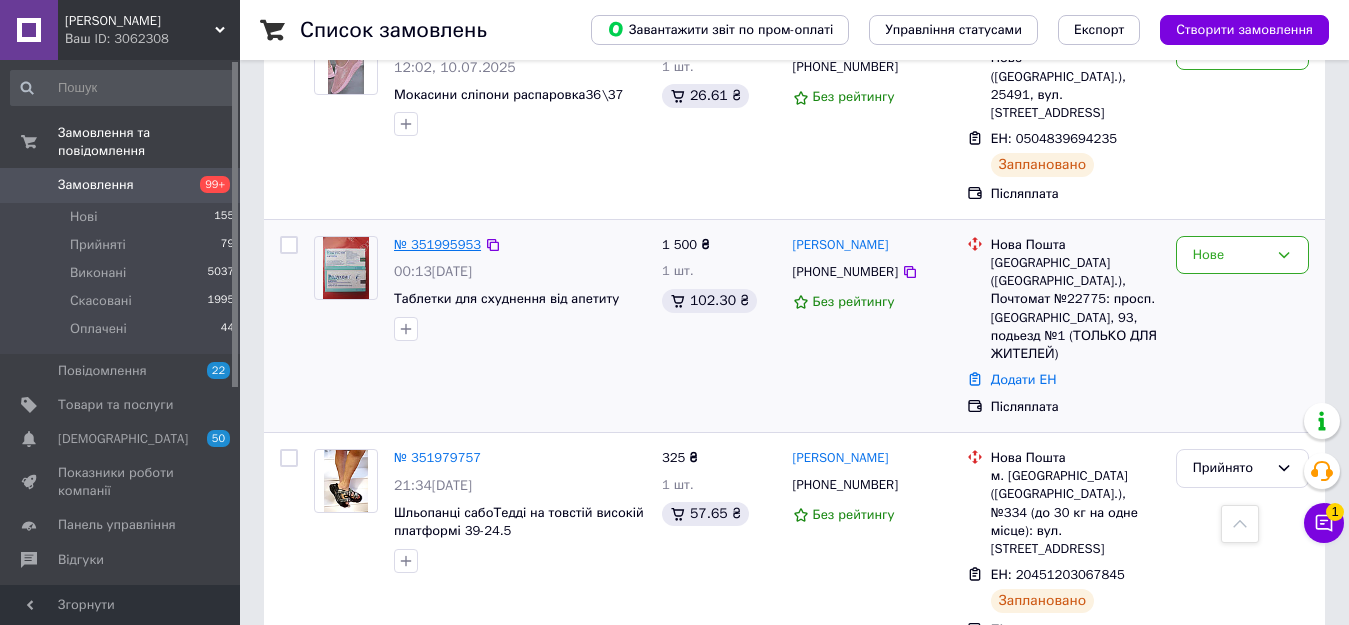 click on "№ 351995953" at bounding box center [437, 244] 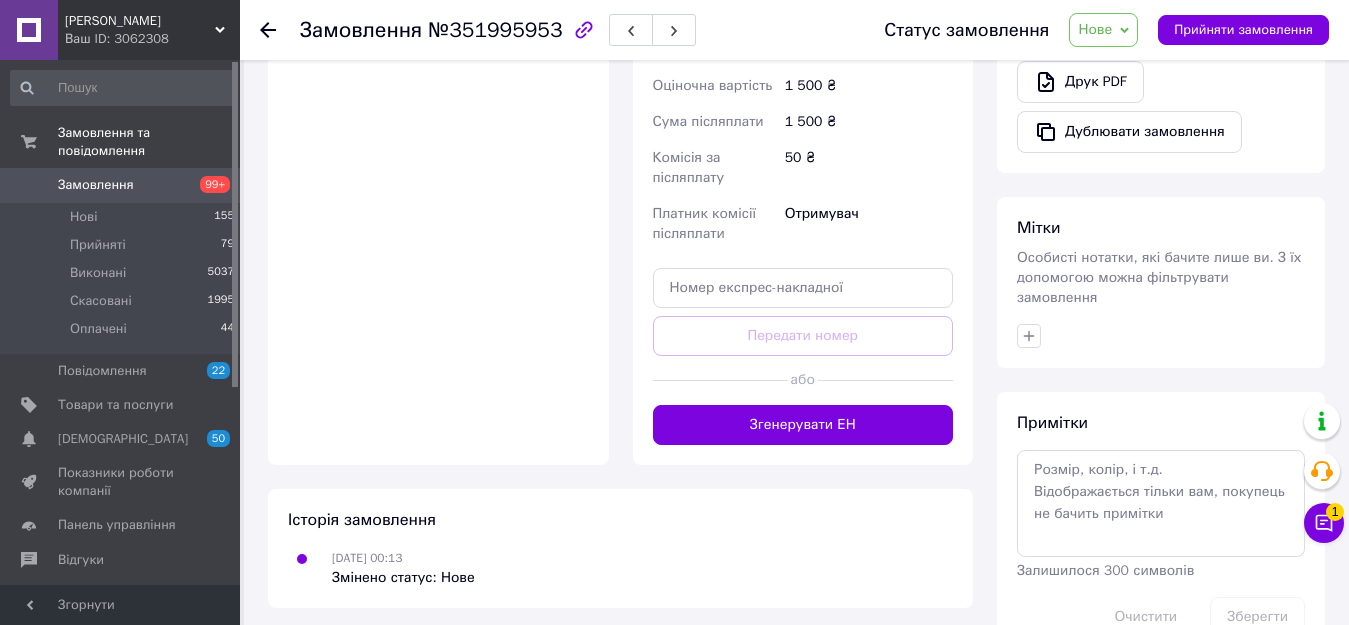 scroll, scrollTop: 804, scrollLeft: 0, axis: vertical 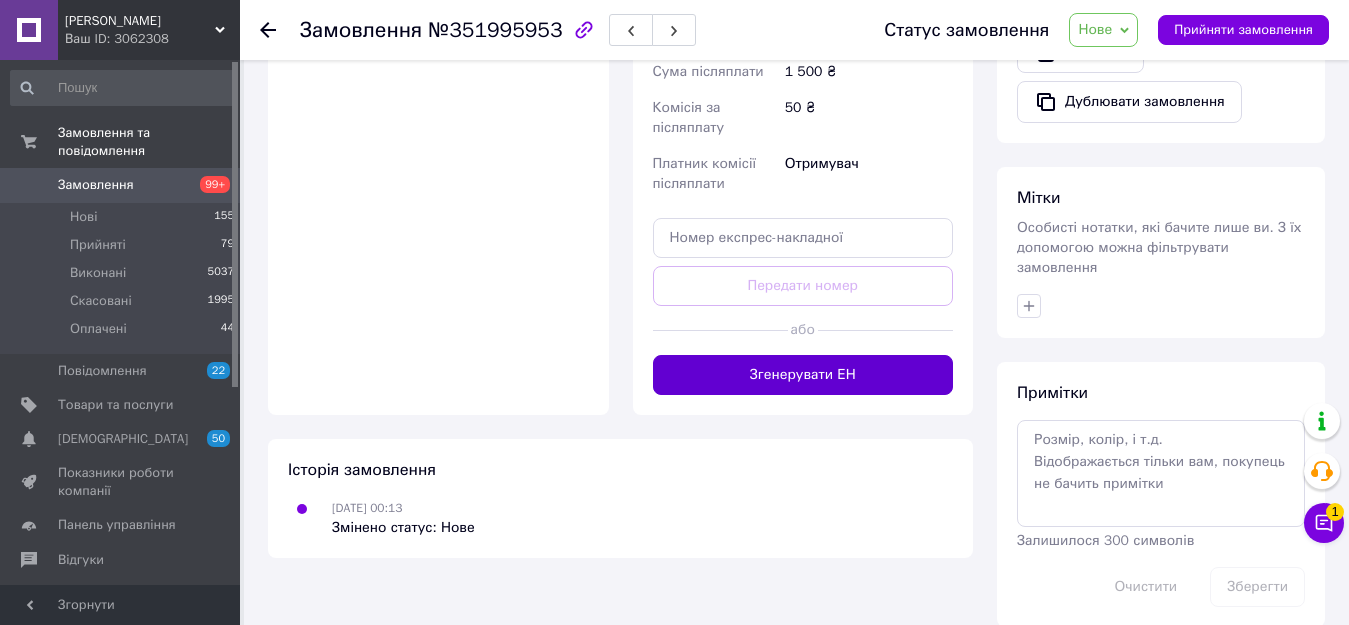 click on "Згенерувати ЕН" at bounding box center (803, 375) 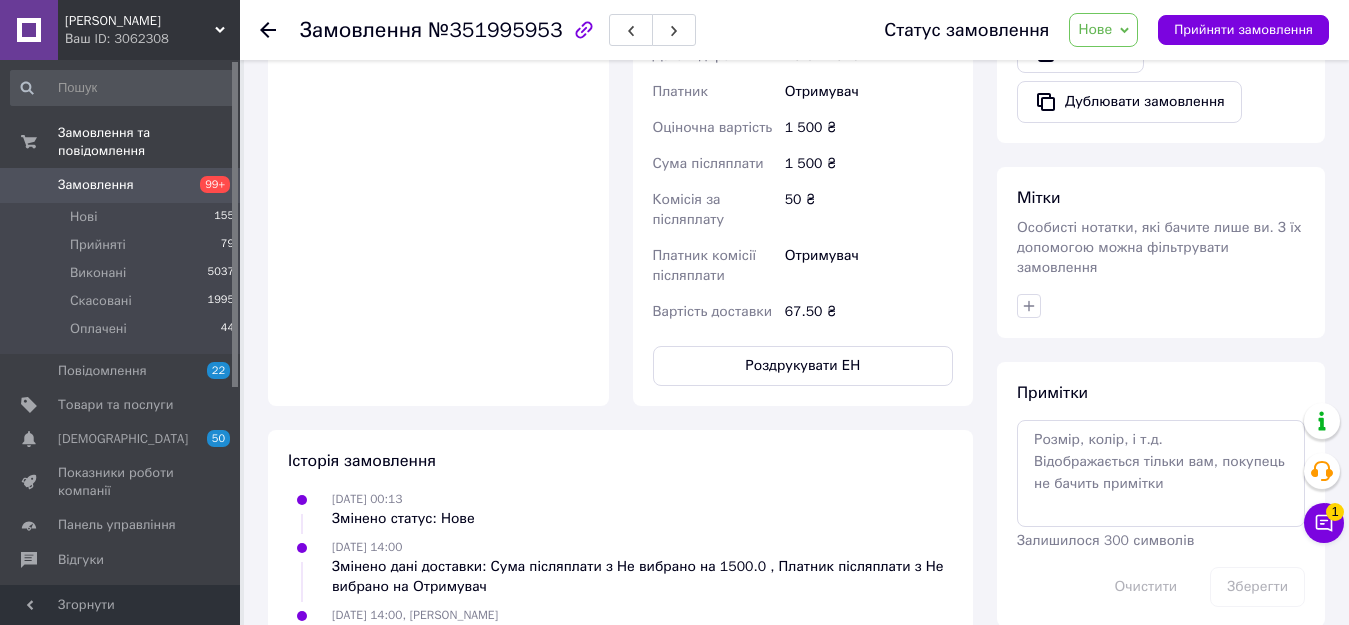 click on "Замовлення" at bounding box center [121, 185] 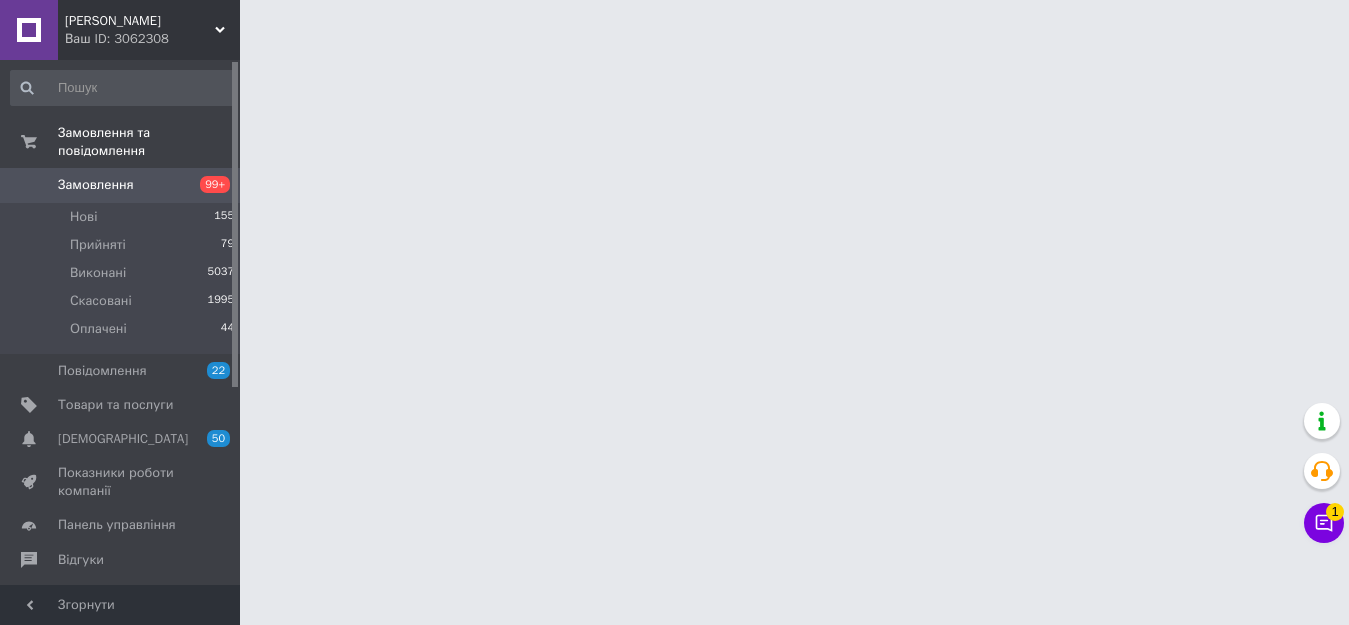 scroll, scrollTop: 0, scrollLeft: 0, axis: both 